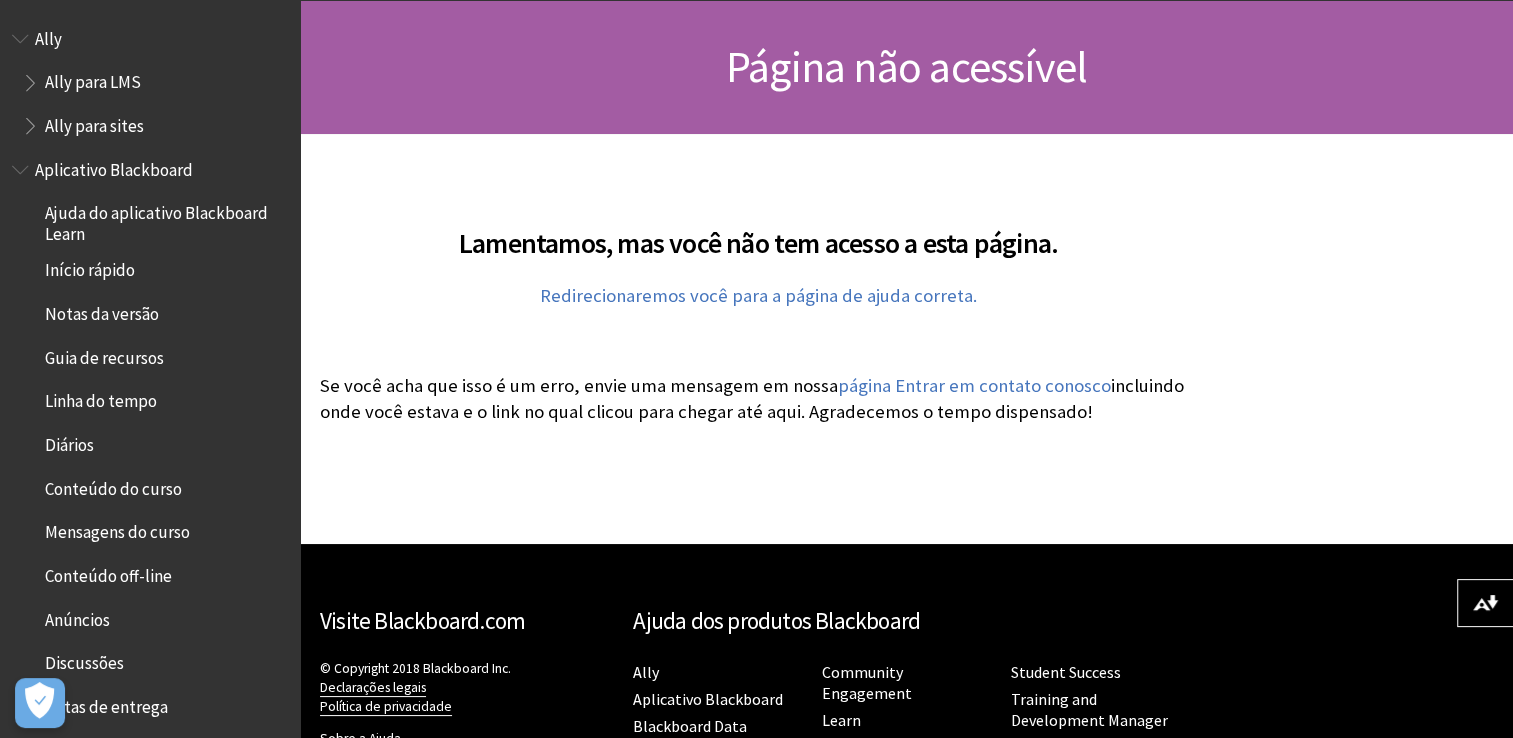 scroll, scrollTop: 0, scrollLeft: 0, axis: both 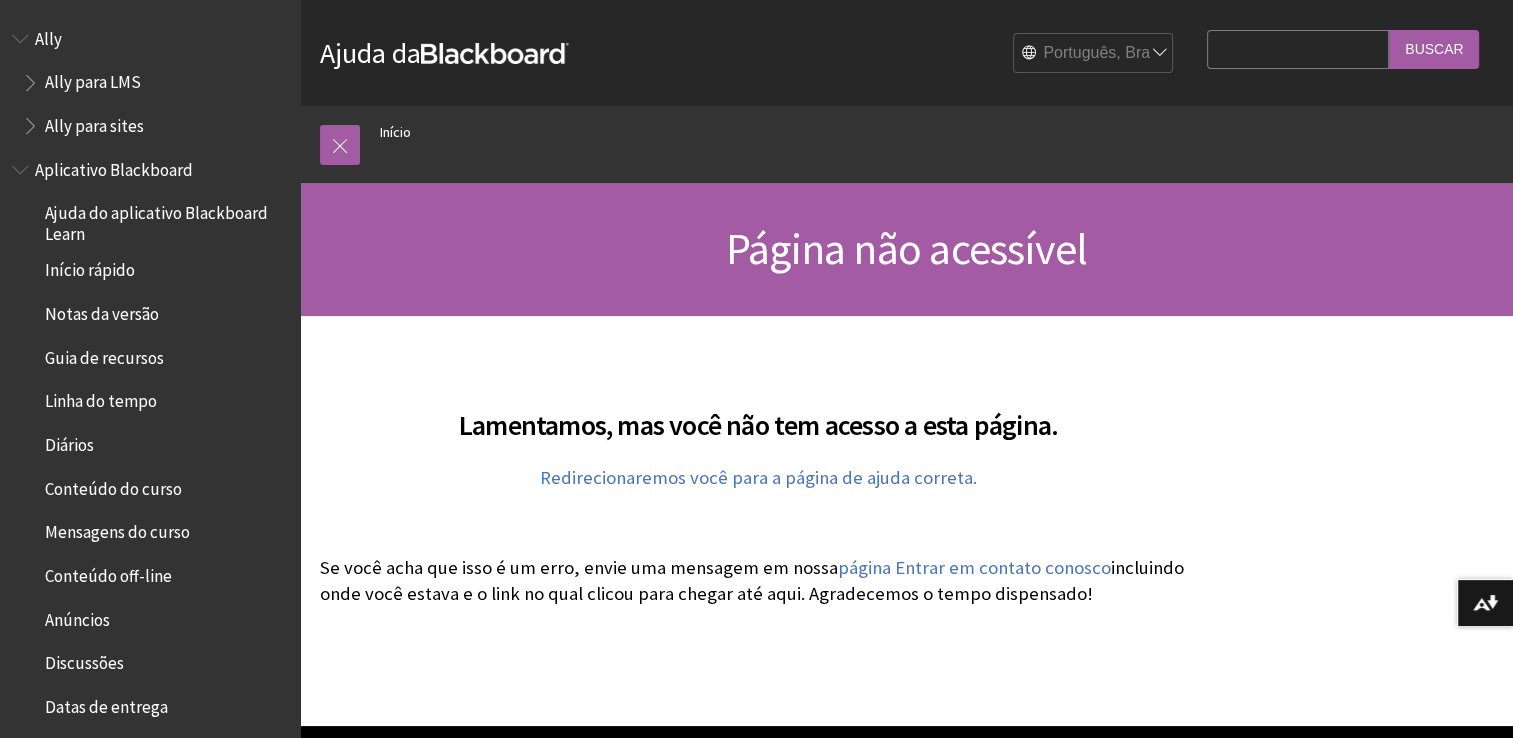 click at bounding box center (32, 121) 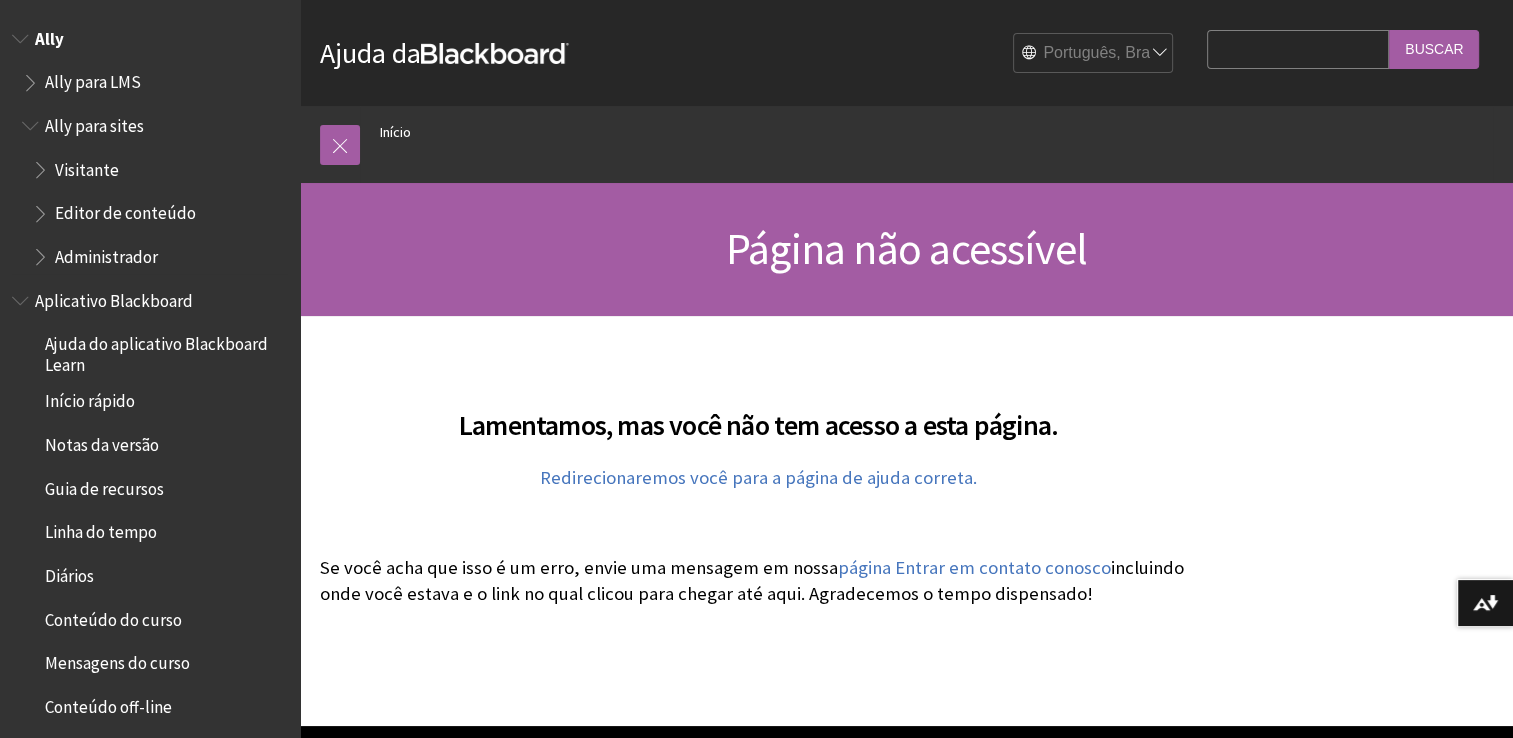 click at bounding box center (32, 121) 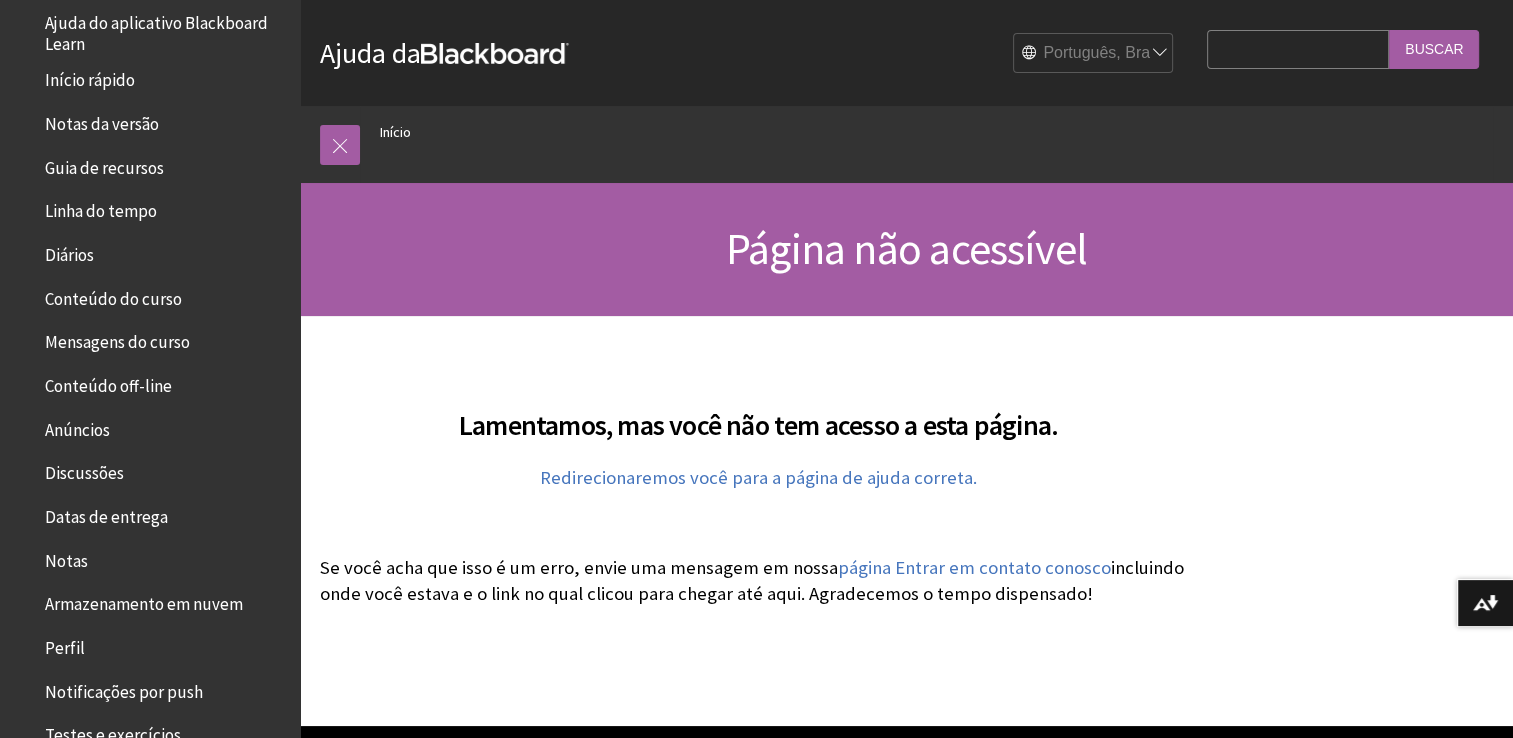 scroll, scrollTop: 192, scrollLeft: 0, axis: vertical 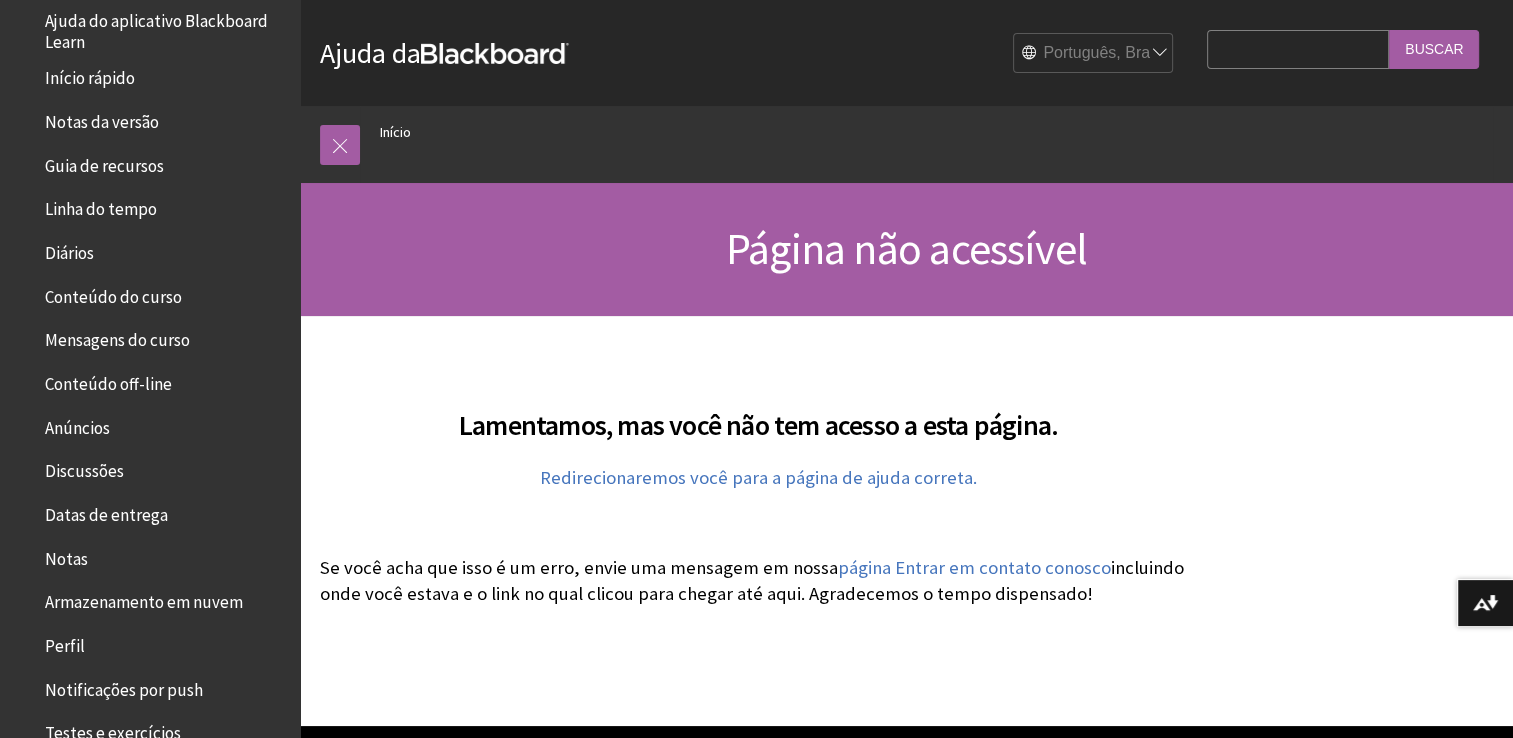 click on "Guia de recursos" at bounding box center (104, 162) 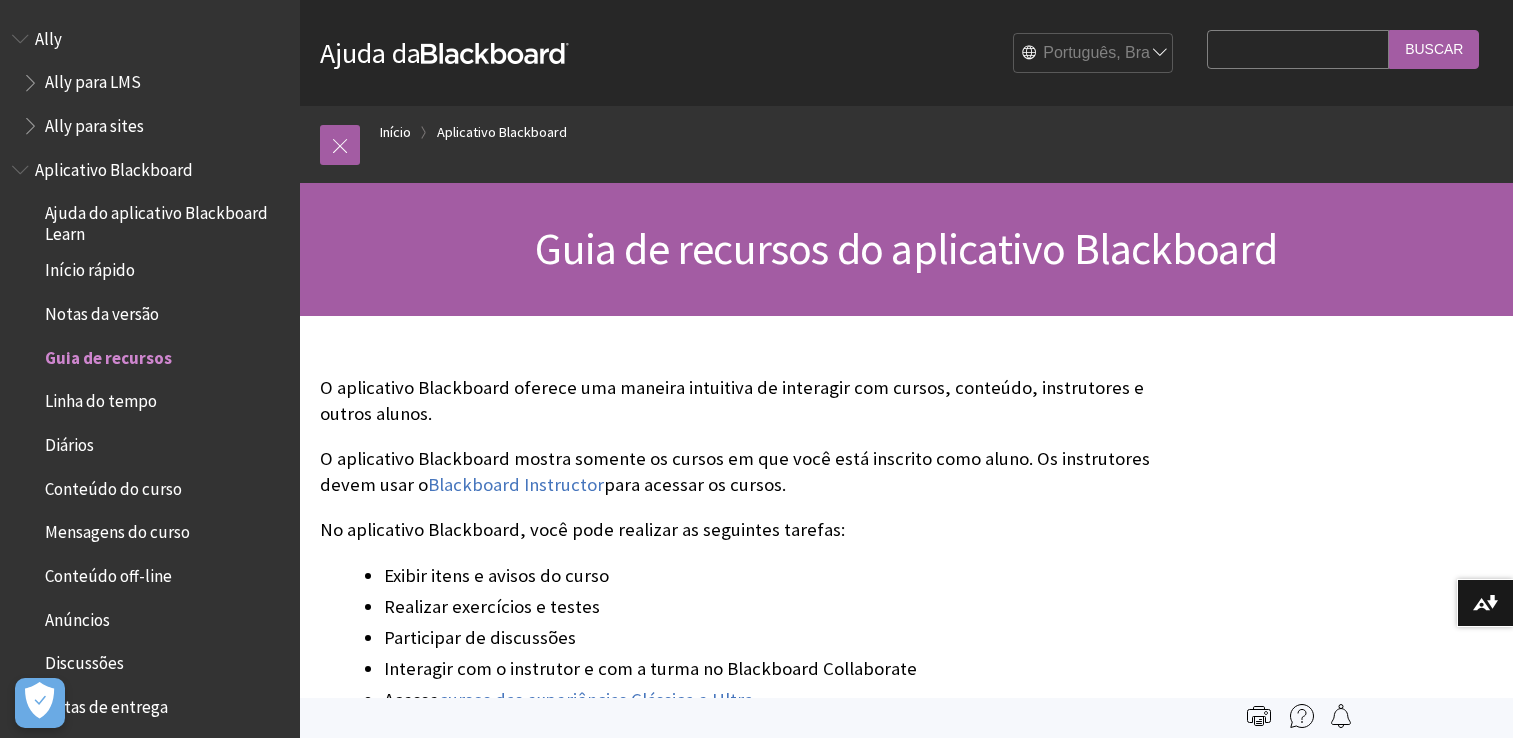 scroll, scrollTop: 0, scrollLeft: 0, axis: both 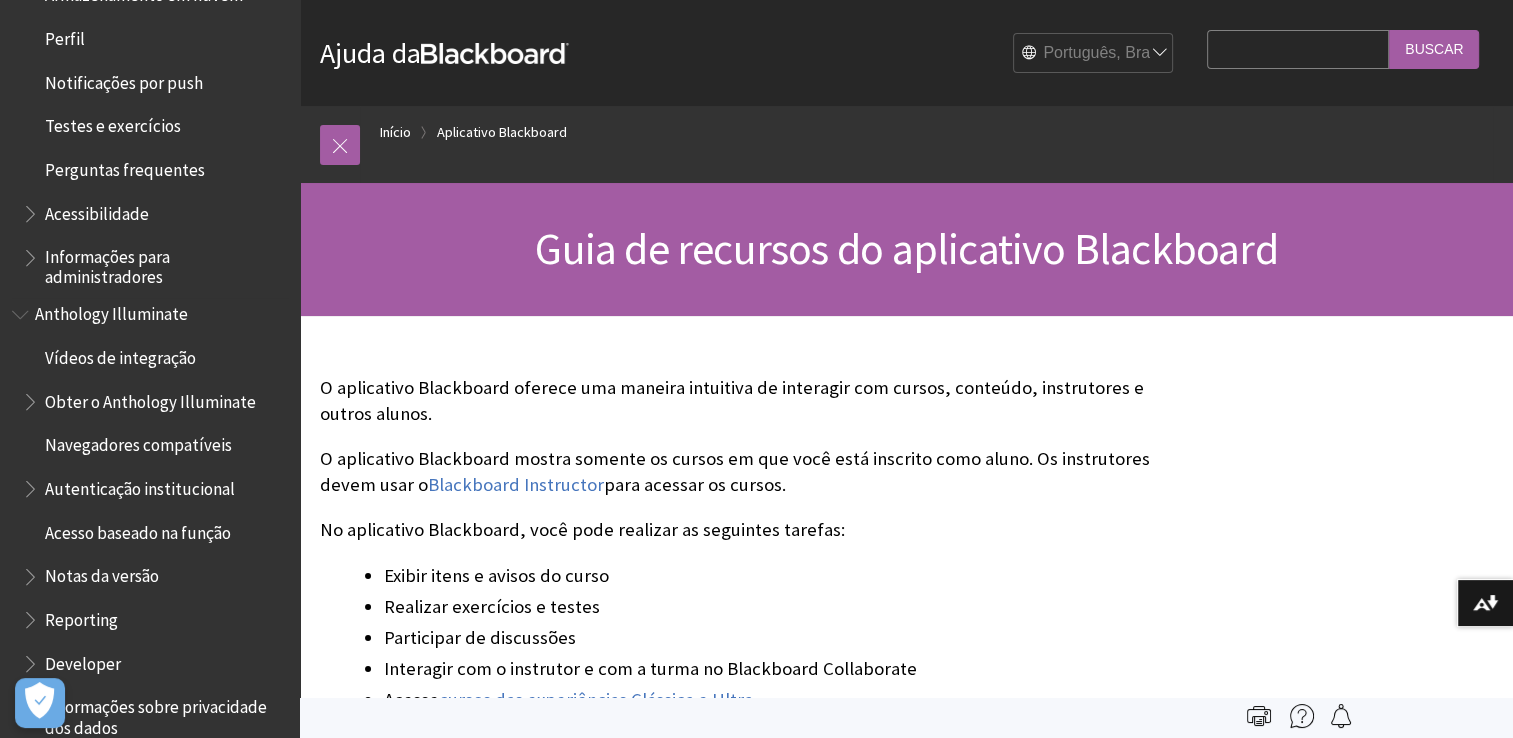 click on "Vídeos de integração" at bounding box center [120, 354] 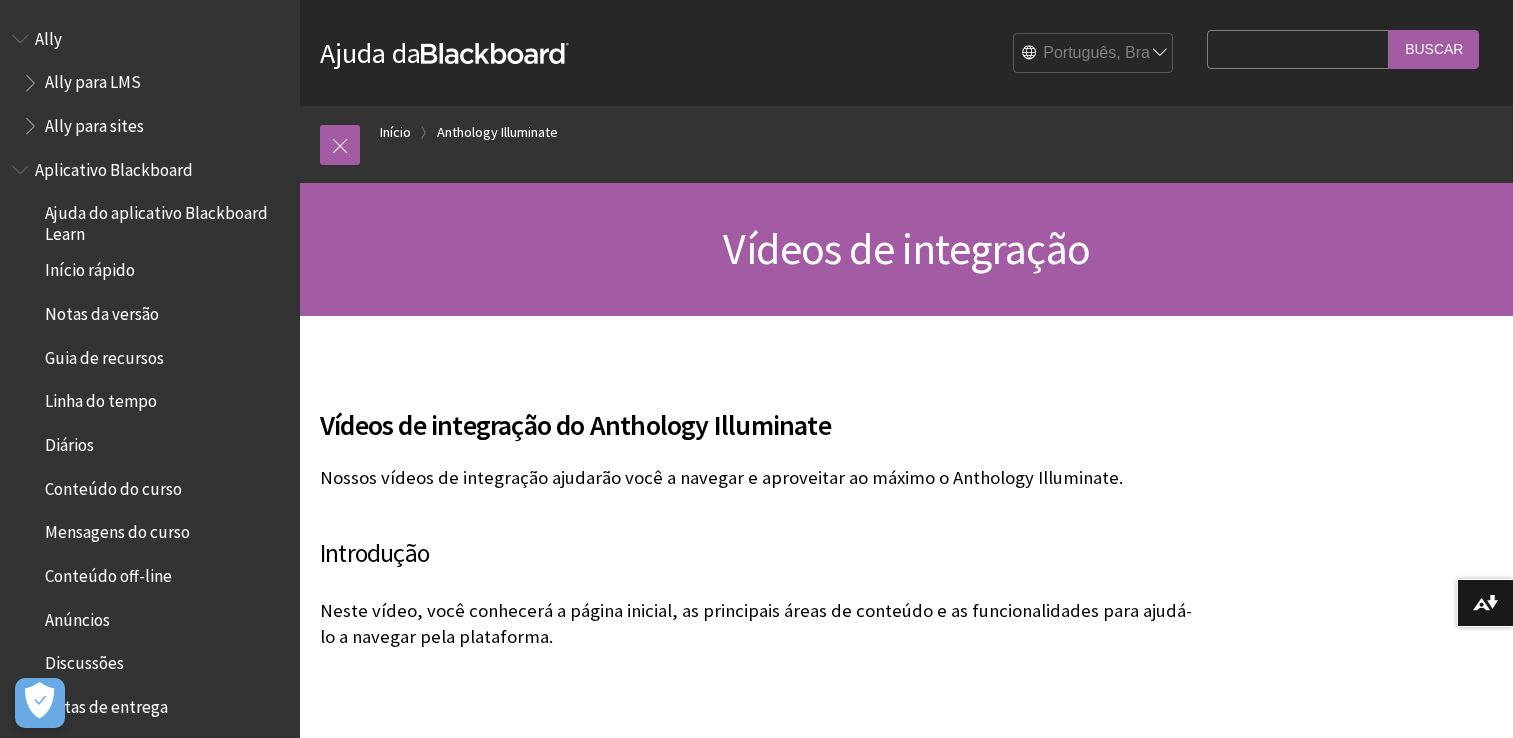 scroll, scrollTop: 540, scrollLeft: 0, axis: vertical 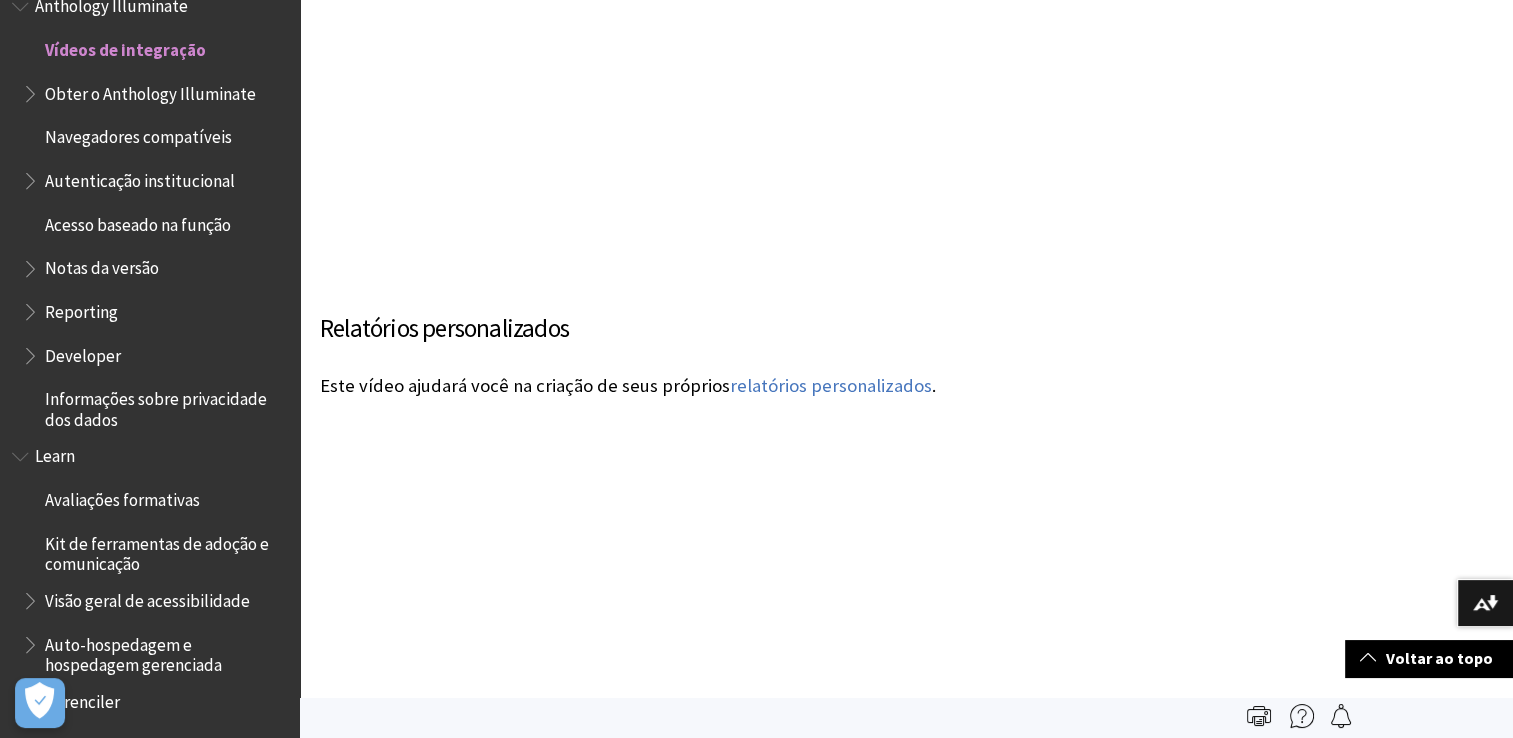 click at bounding box center [32, 307] 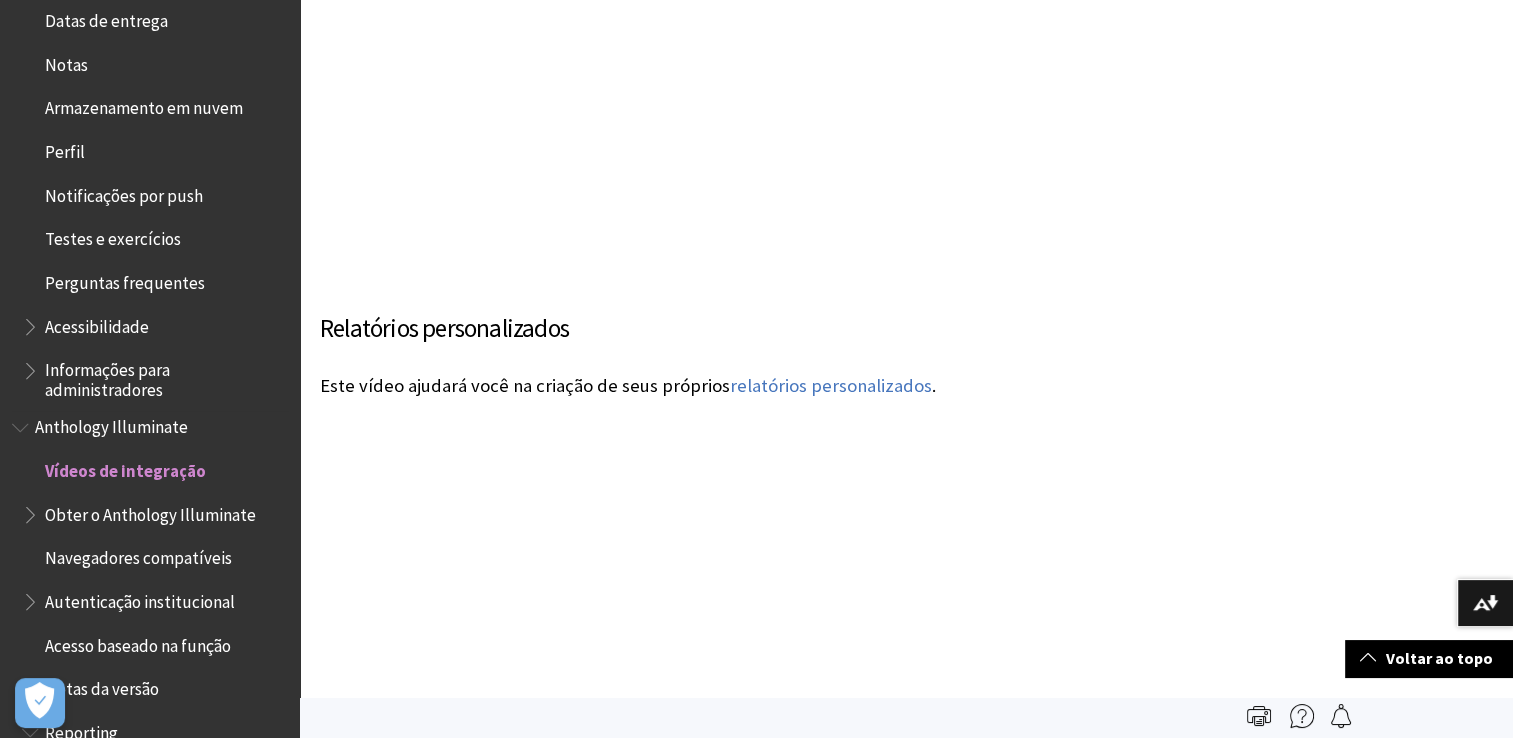 scroll, scrollTop: 685, scrollLeft: 0, axis: vertical 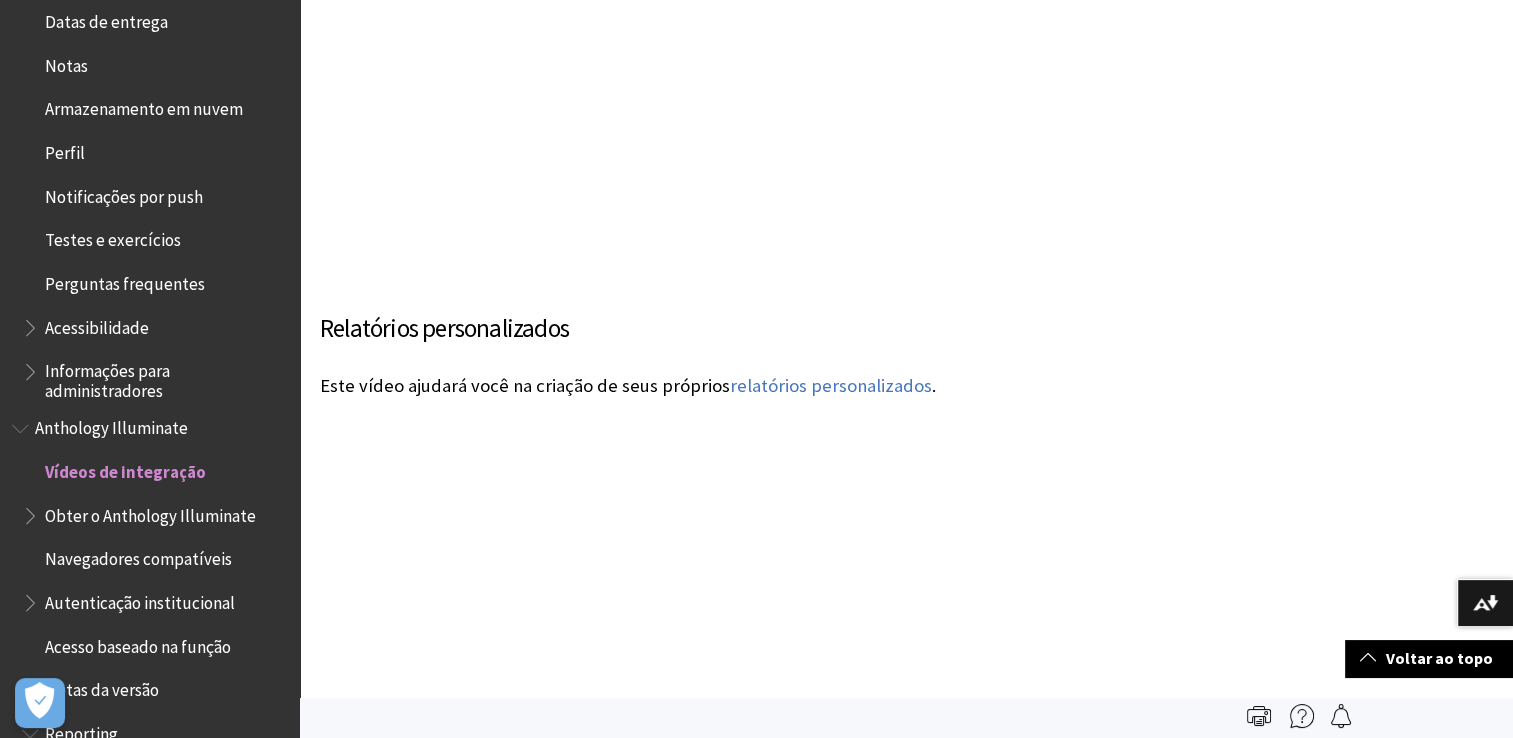 click at bounding box center [32, 367] 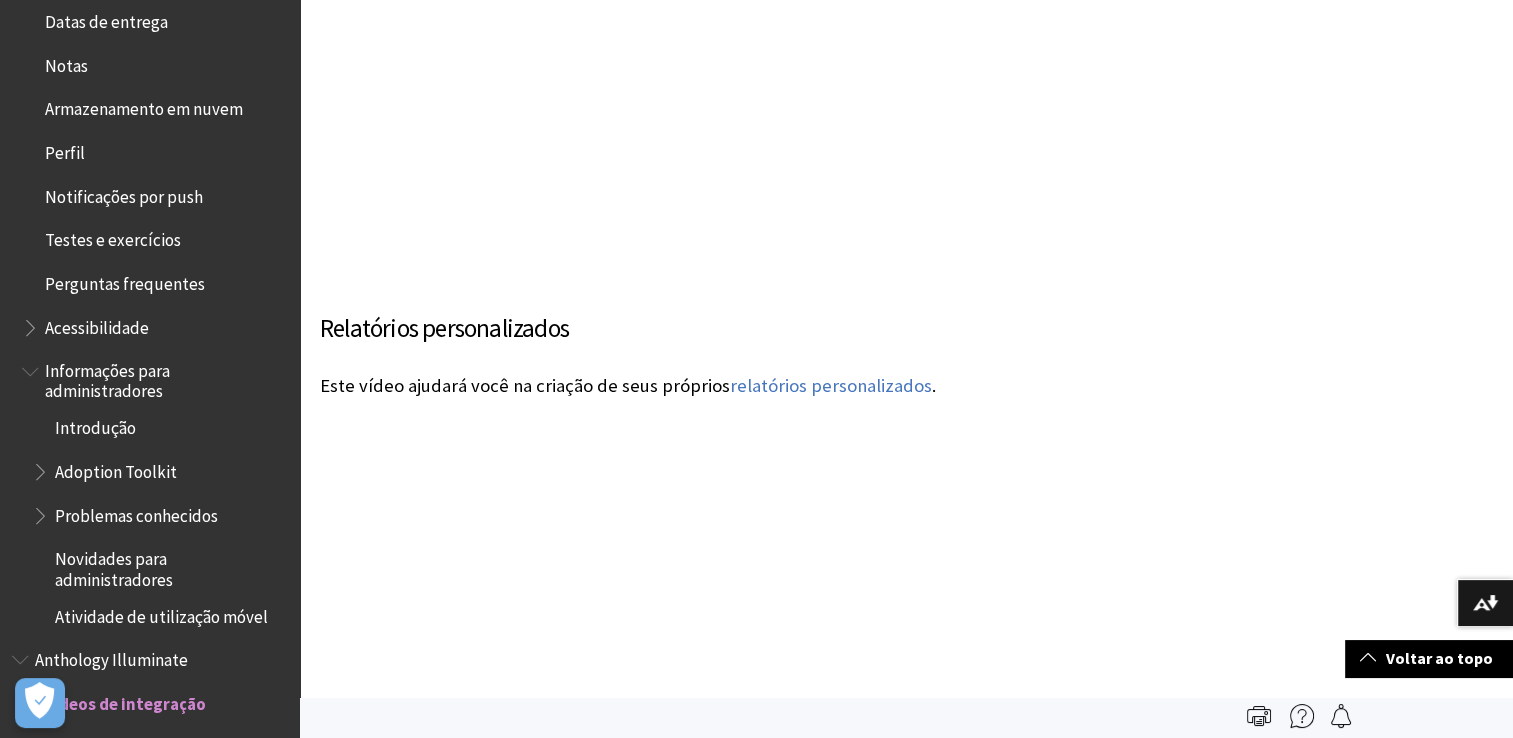 click at bounding box center [42, 467] 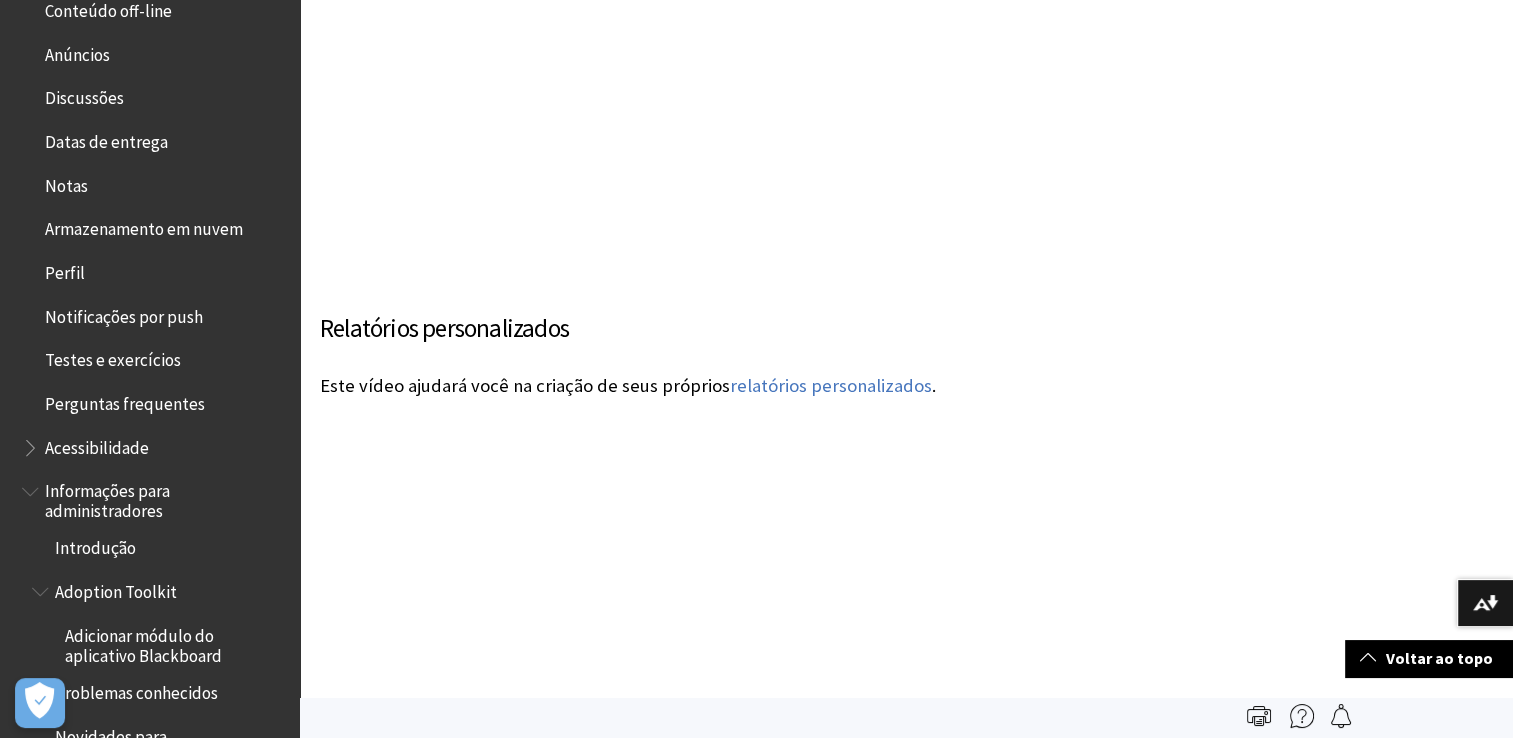 scroll, scrollTop: 547, scrollLeft: 0, axis: vertical 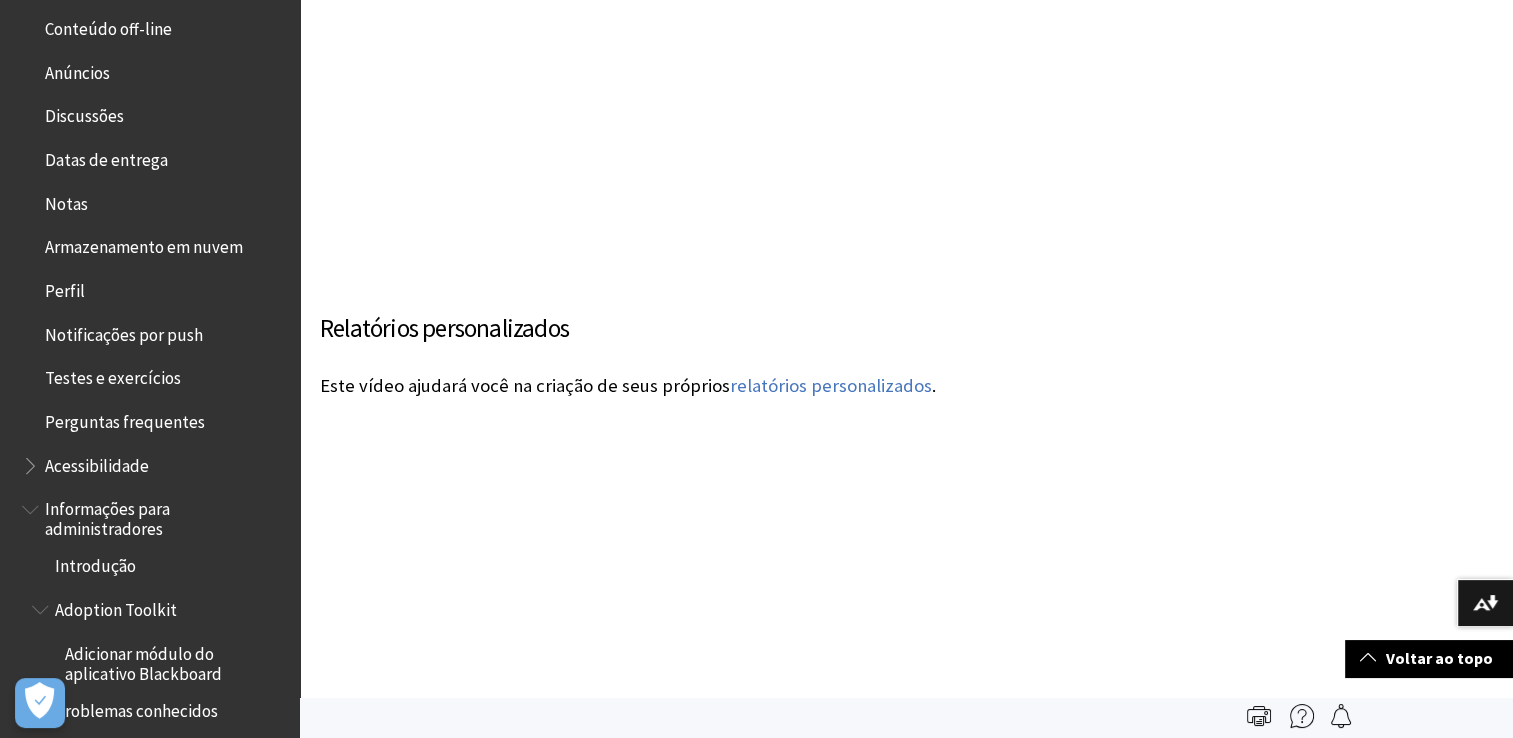 click at bounding box center [32, 461] 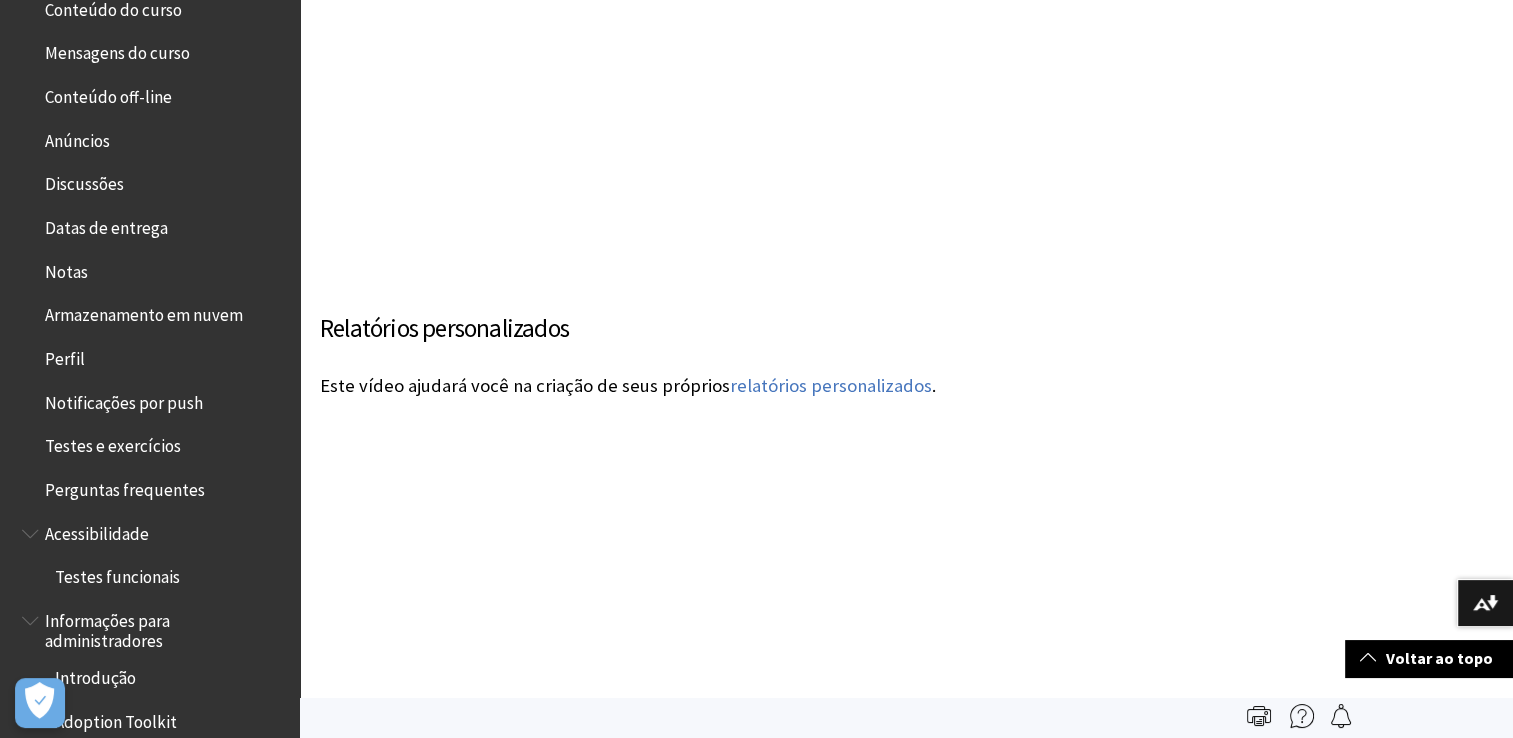 scroll, scrollTop: 456, scrollLeft: 0, axis: vertical 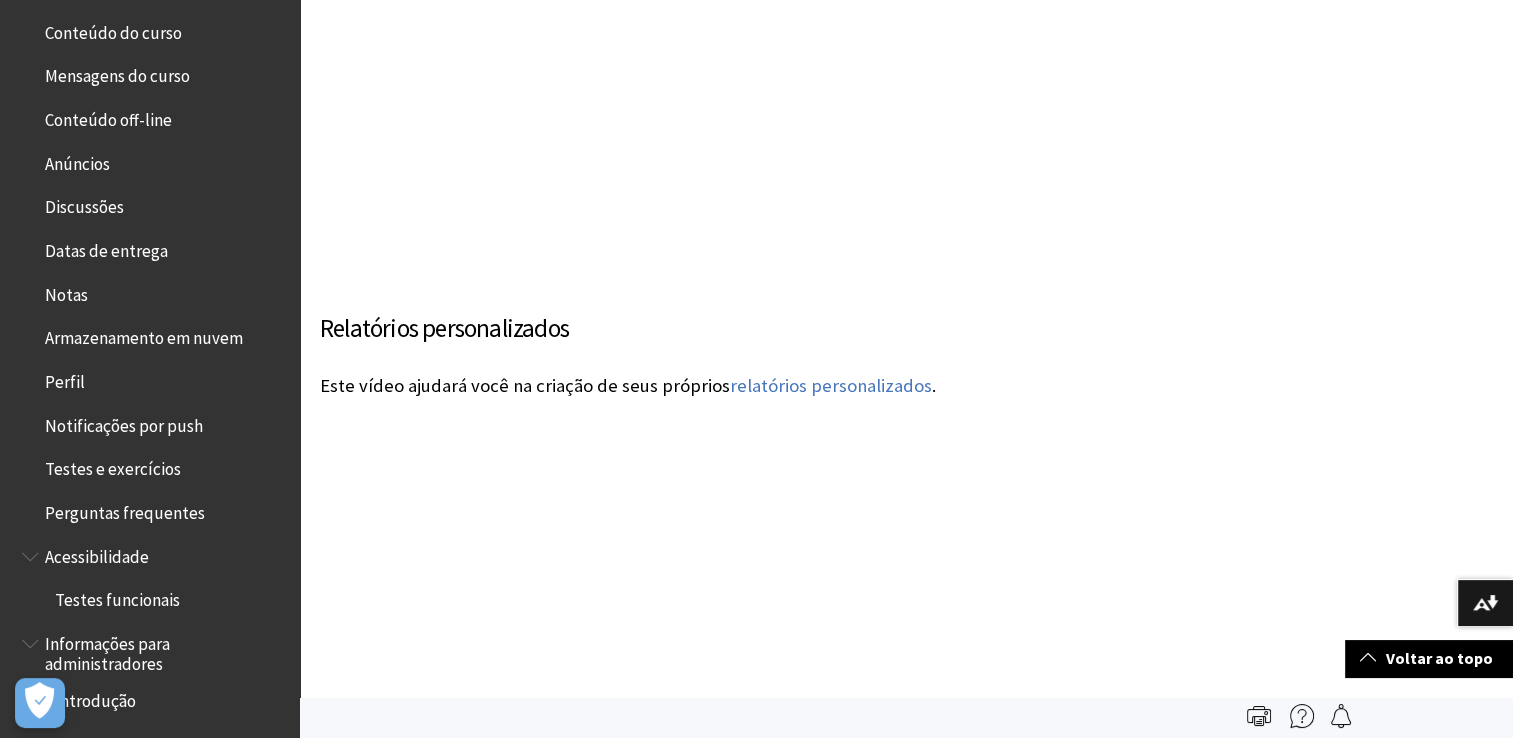 click on "Perguntas frequentes" at bounding box center (155, 513) 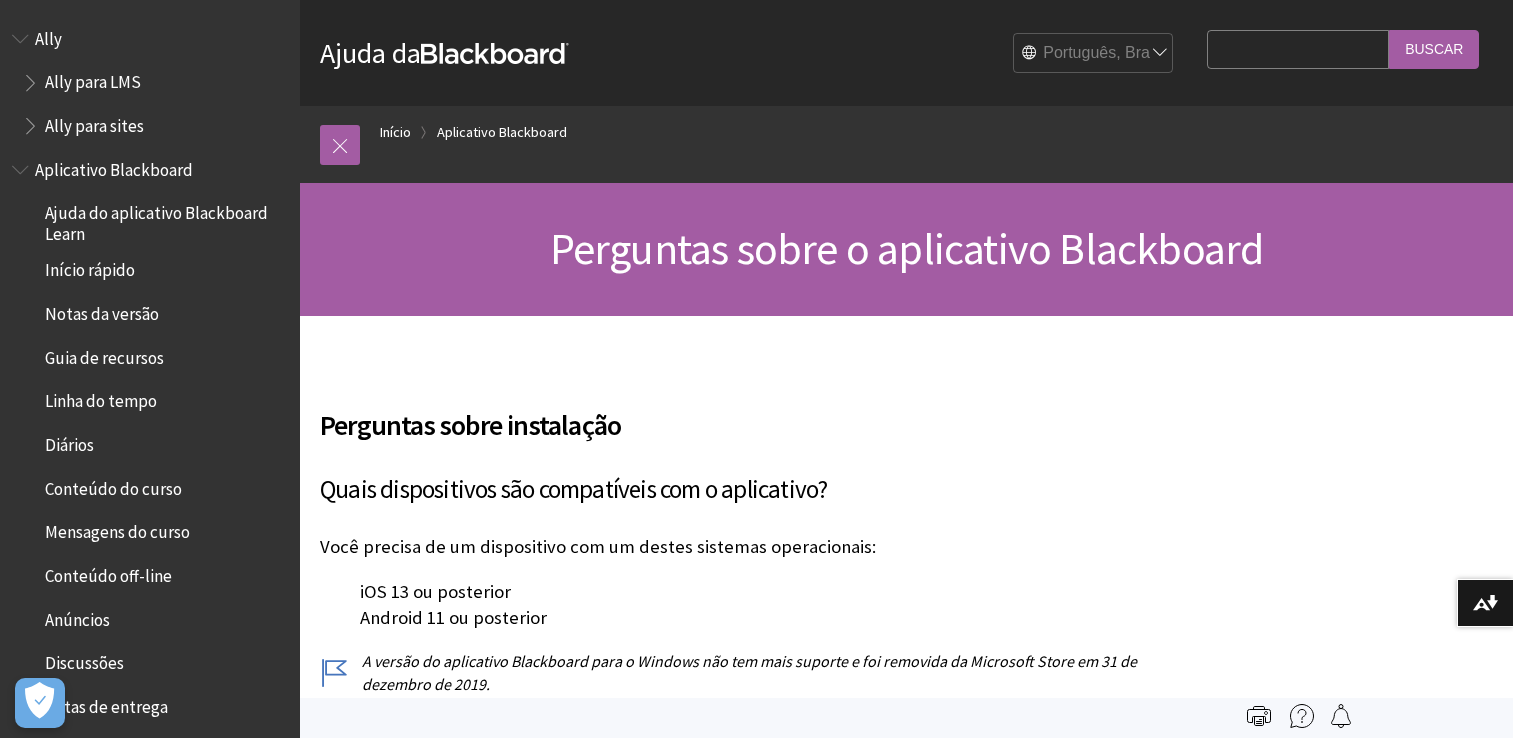 scroll, scrollTop: 0, scrollLeft: 0, axis: both 